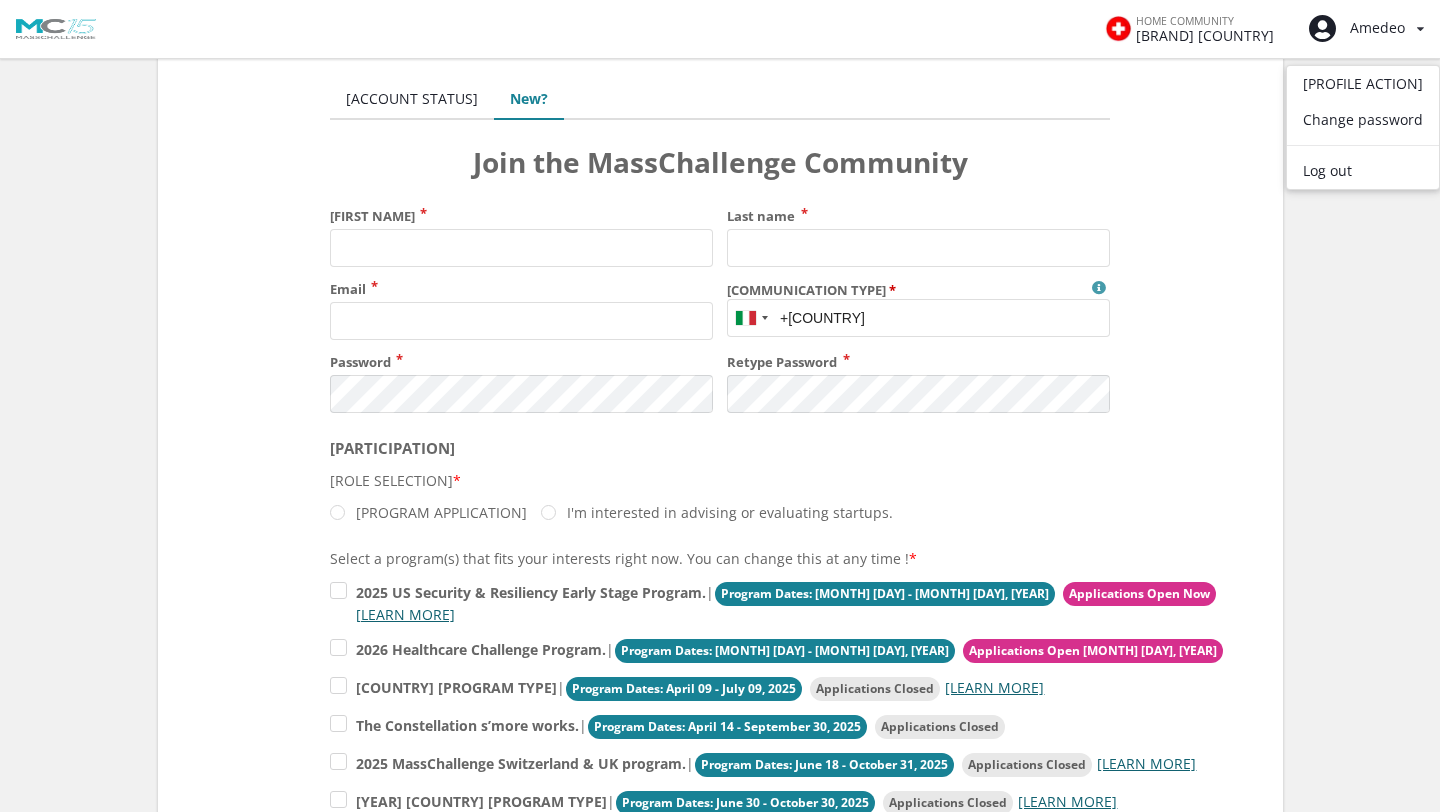 scroll, scrollTop: 0, scrollLeft: 0, axis: both 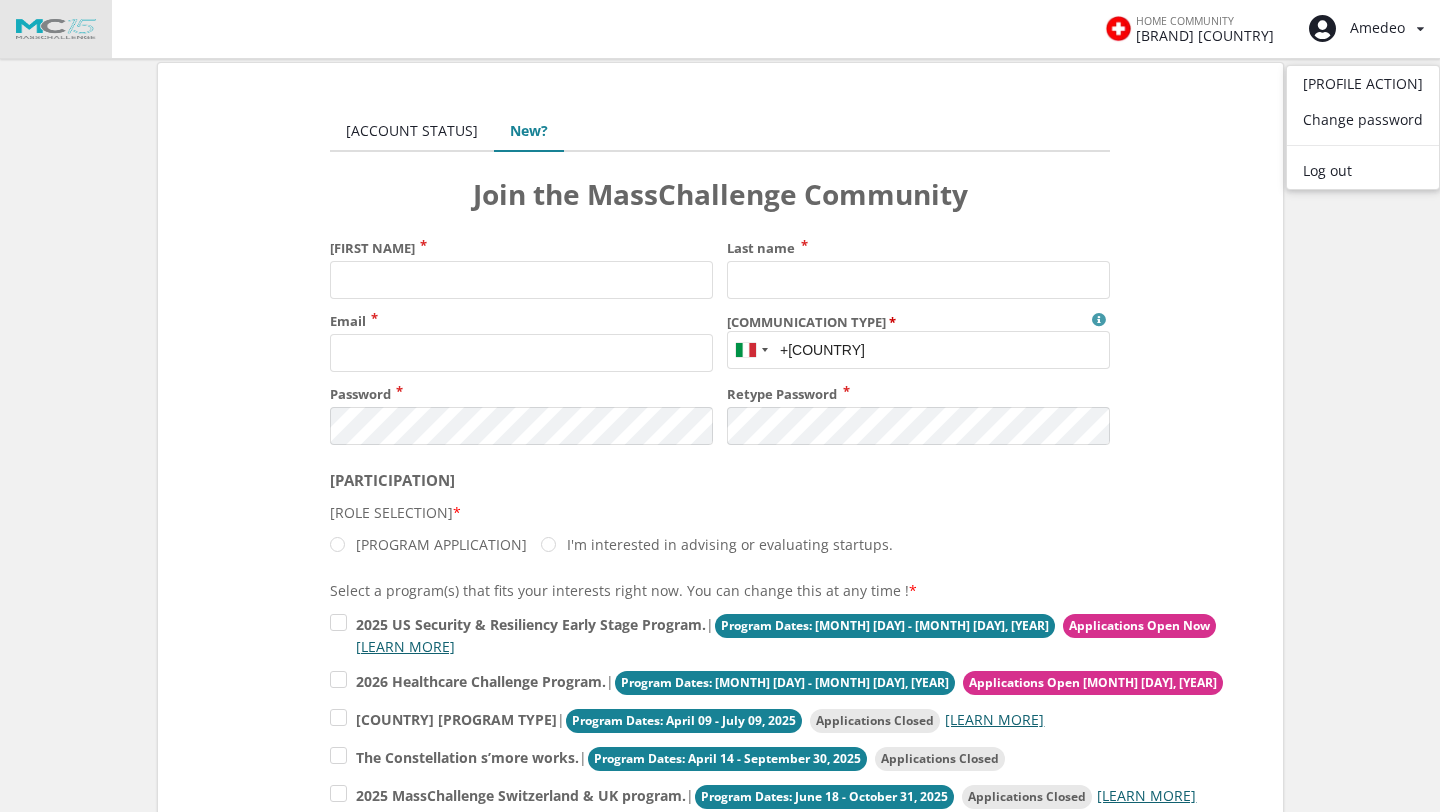 click at bounding box center [56, 29] 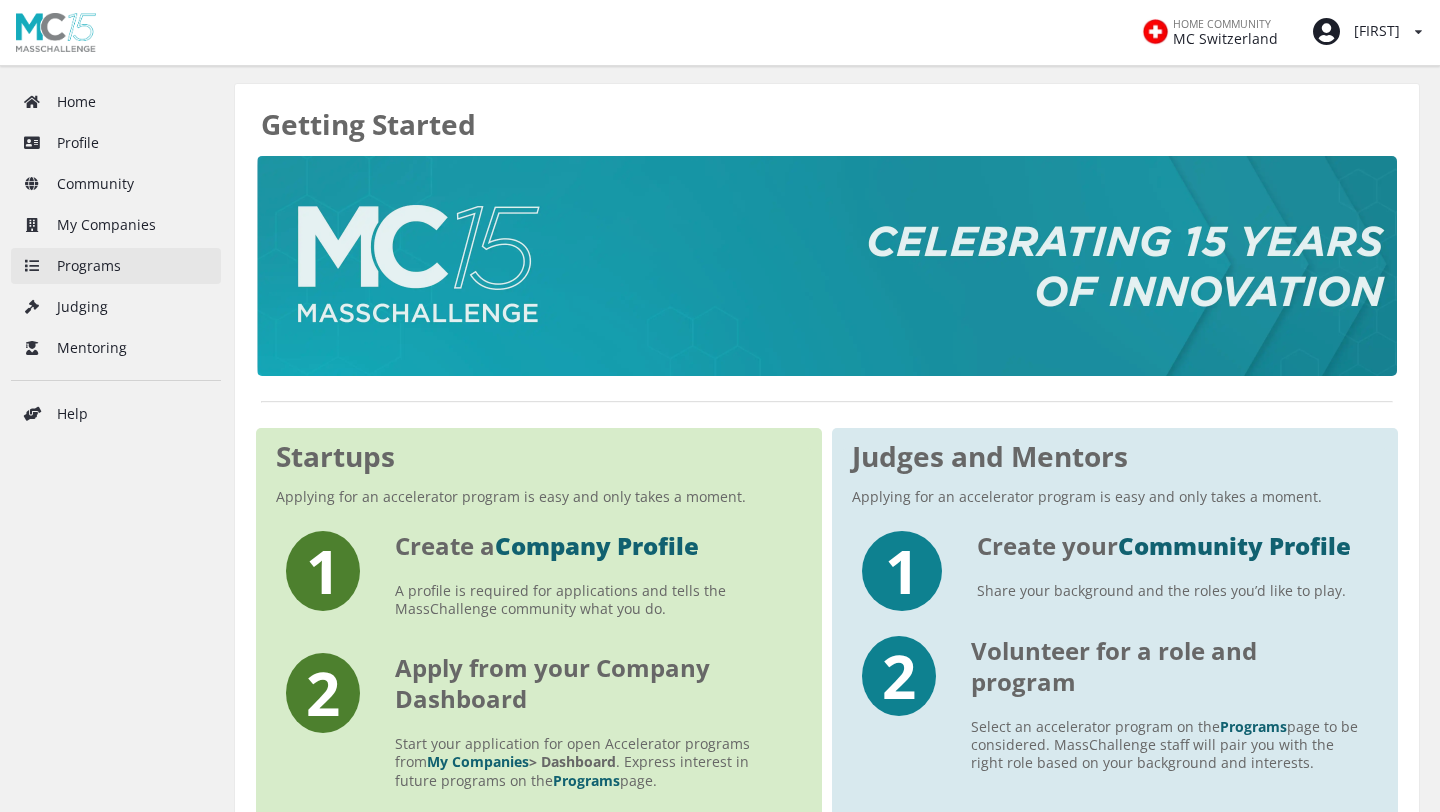 scroll, scrollTop: 0, scrollLeft: 0, axis: both 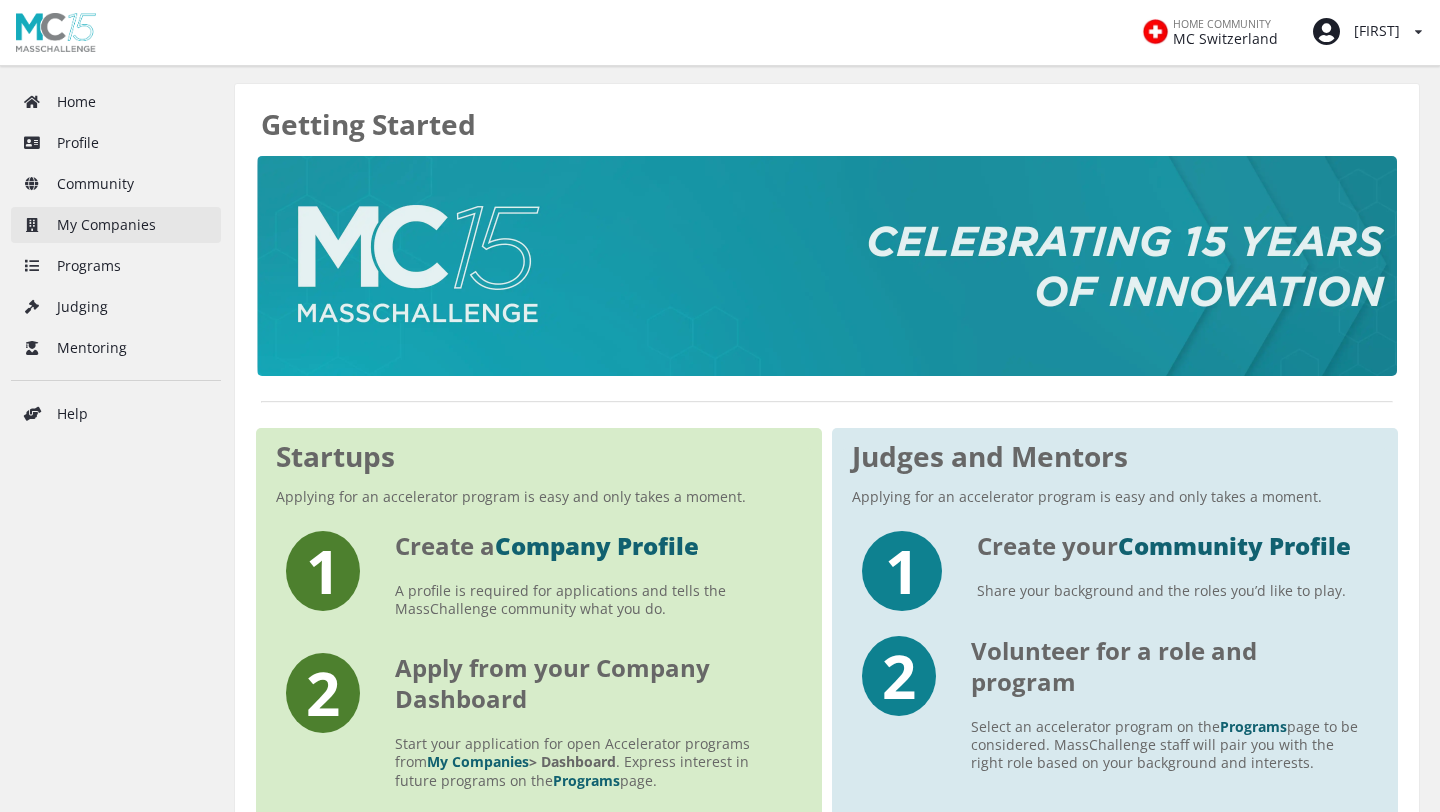 click on "My Companies" at bounding box center (116, 225) 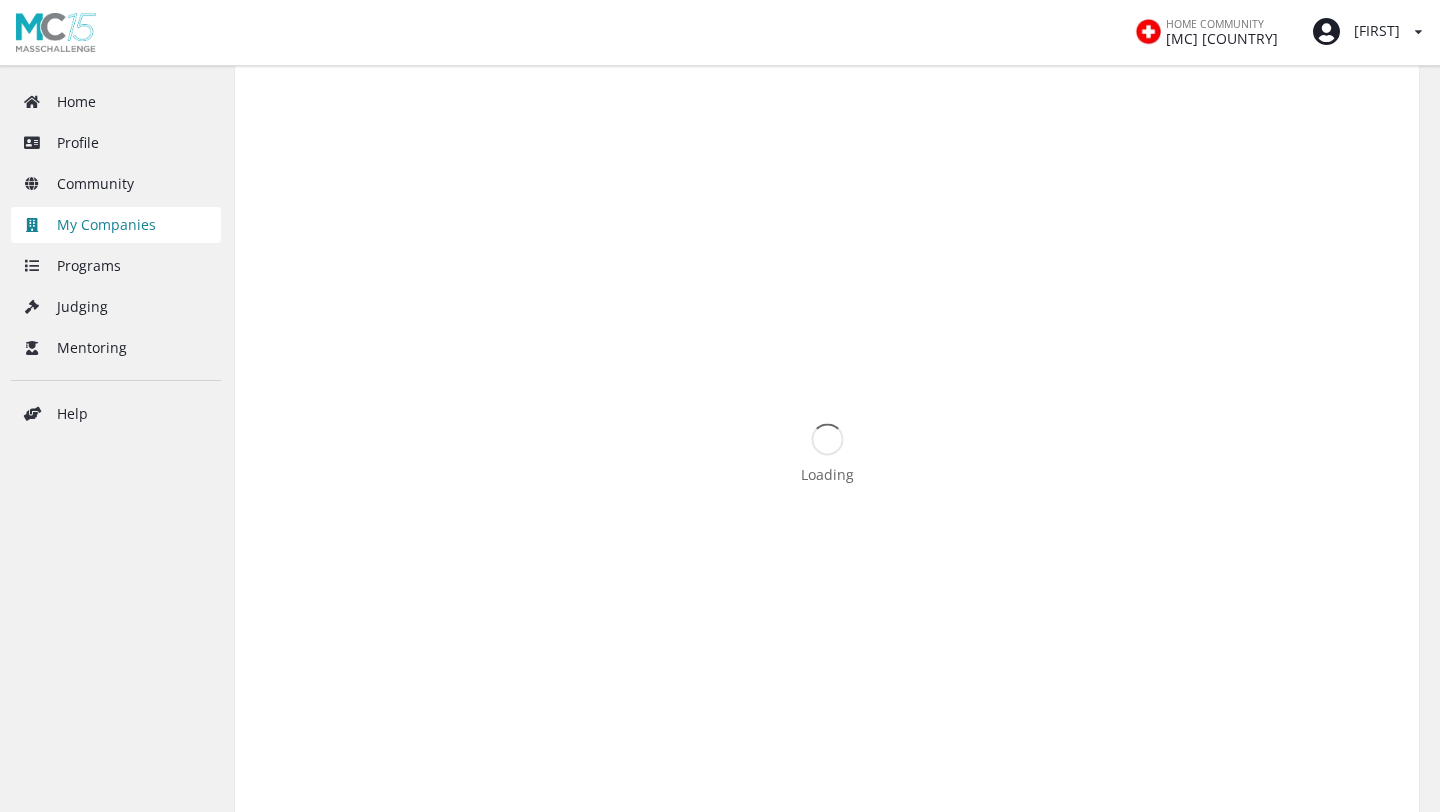scroll, scrollTop: 0, scrollLeft: 0, axis: both 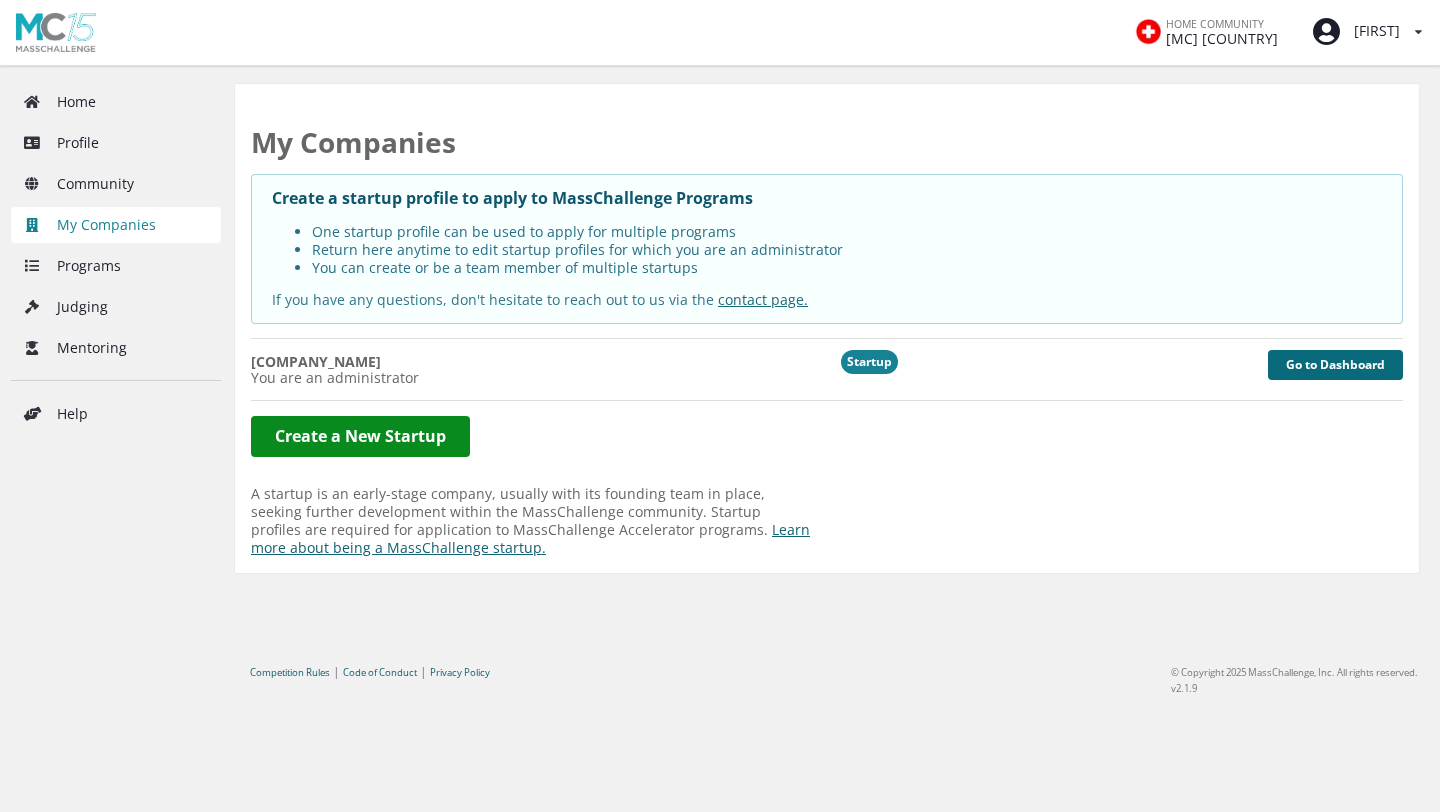 click on "Go to Dashboard" at bounding box center [1335, 365] 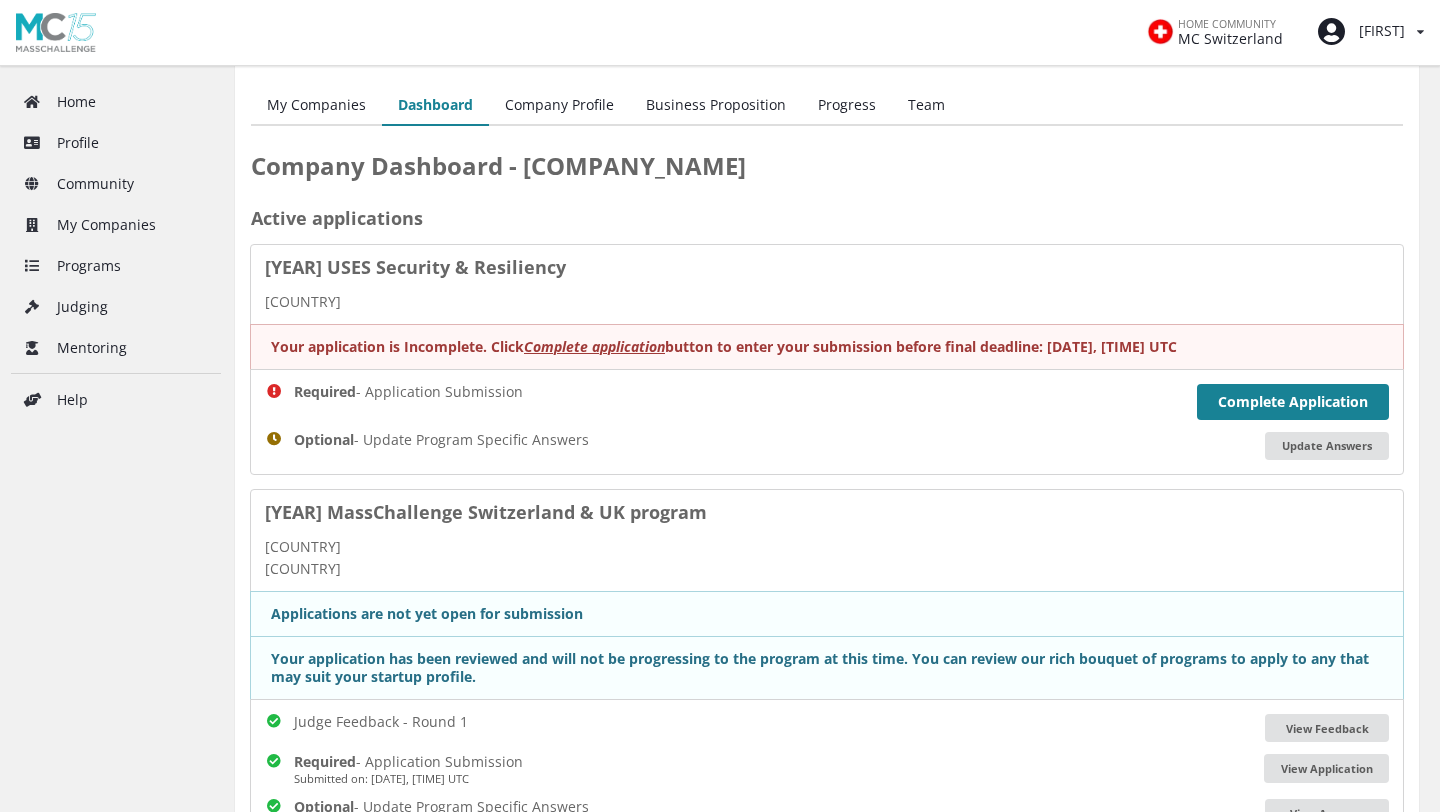 scroll, scrollTop: 0, scrollLeft: 0, axis: both 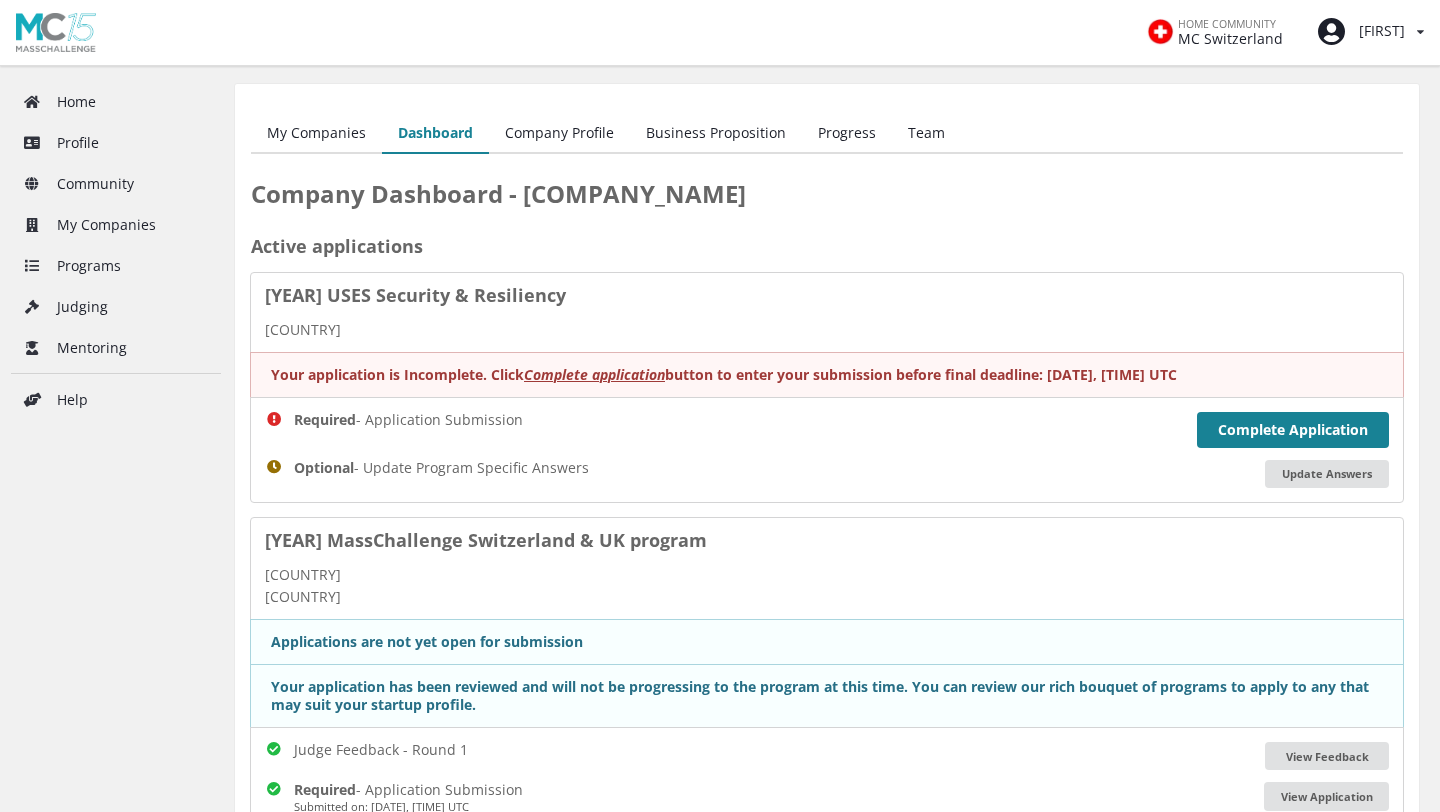 click on "Team" at bounding box center (926, 134) 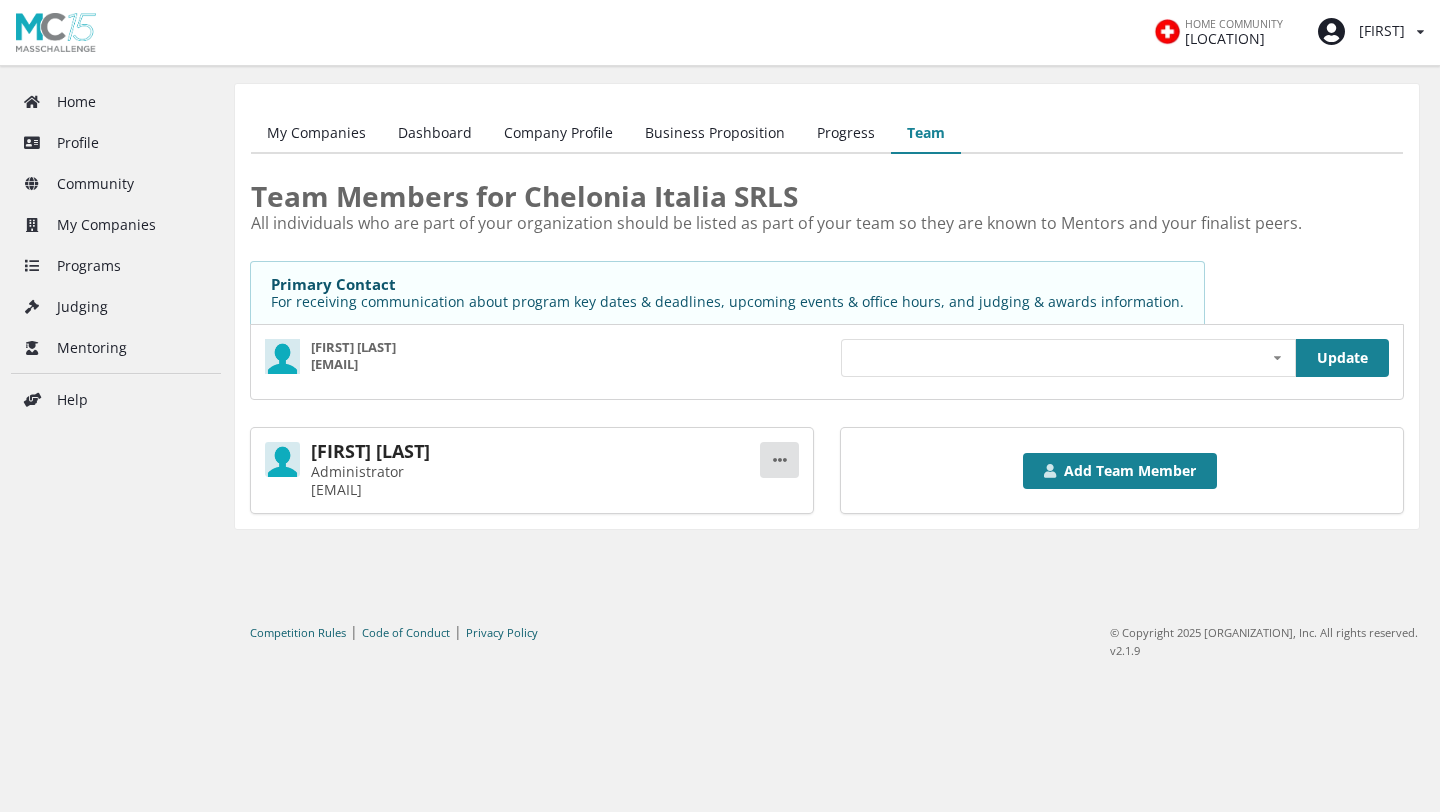 scroll, scrollTop: 0, scrollLeft: 0, axis: both 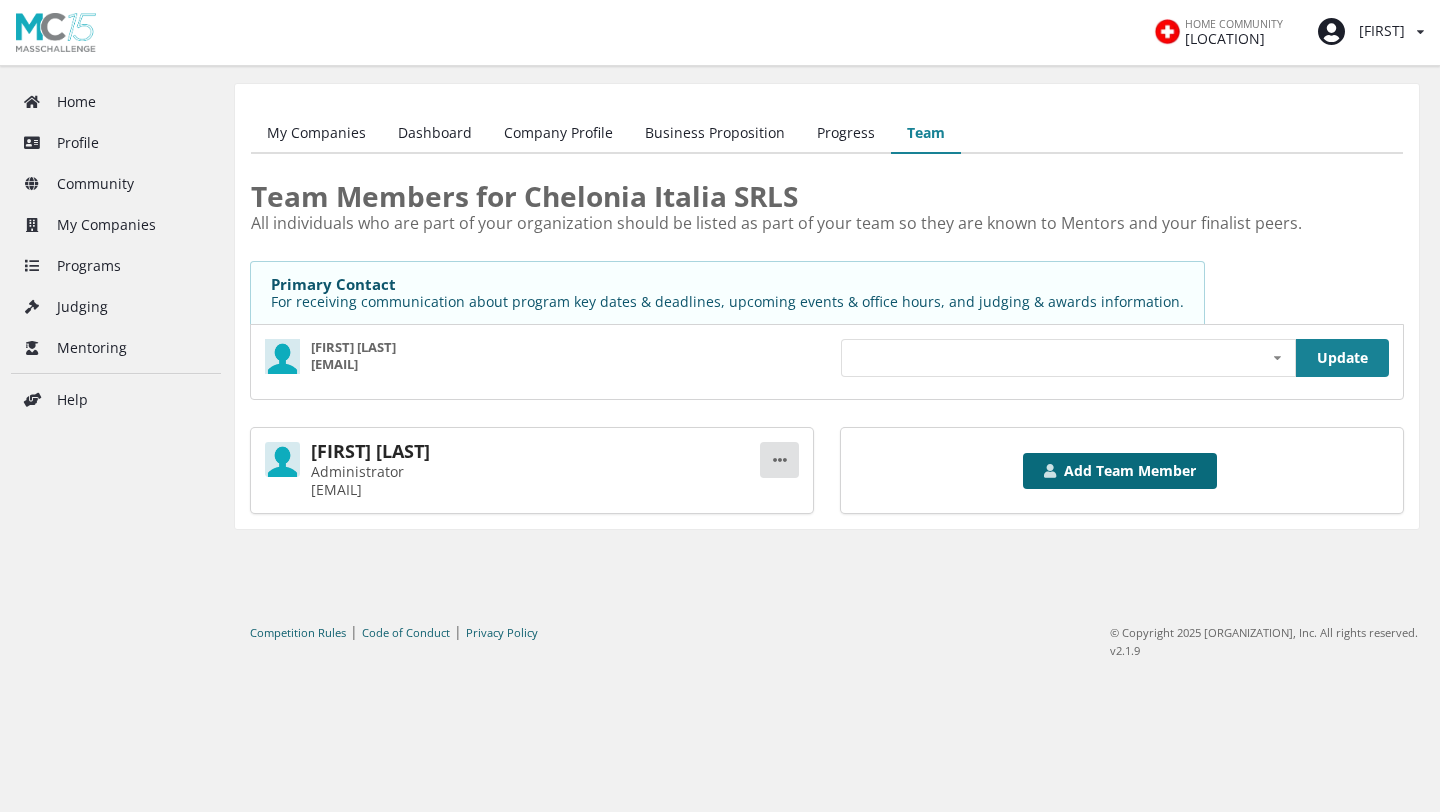 click on "Add Team Member" at bounding box center [1120, 471] 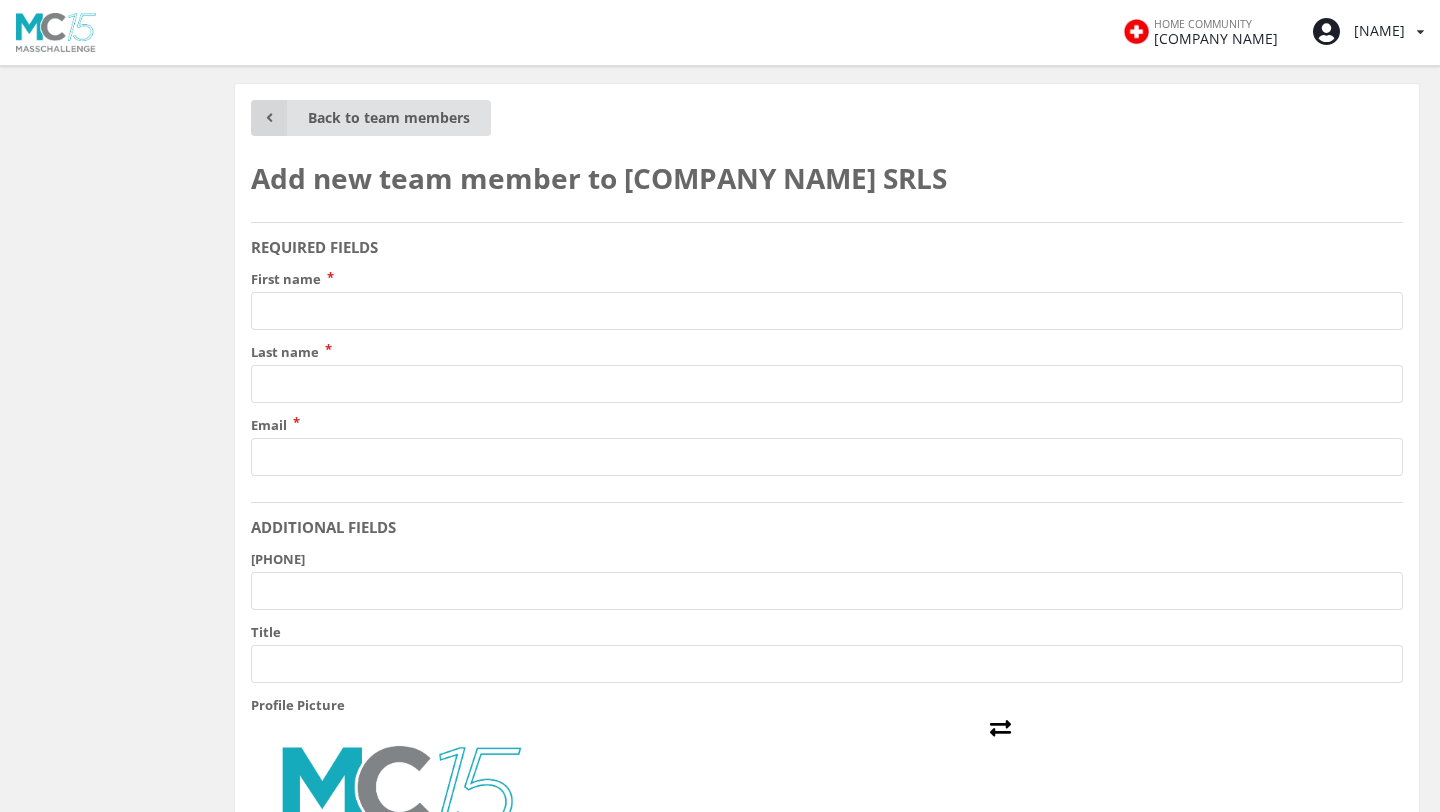 scroll, scrollTop: 0, scrollLeft: 0, axis: both 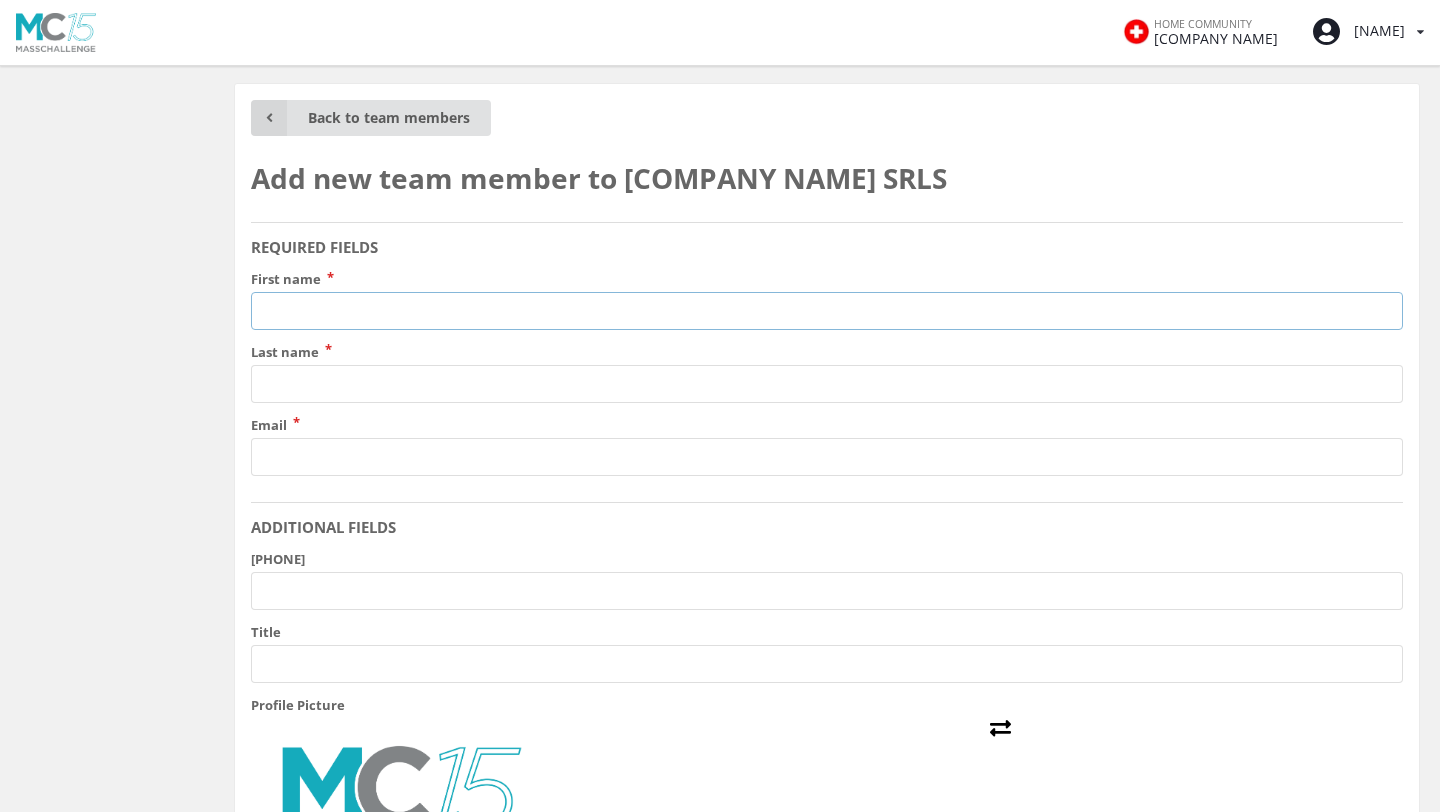click on "First name" at bounding box center [827, 311] 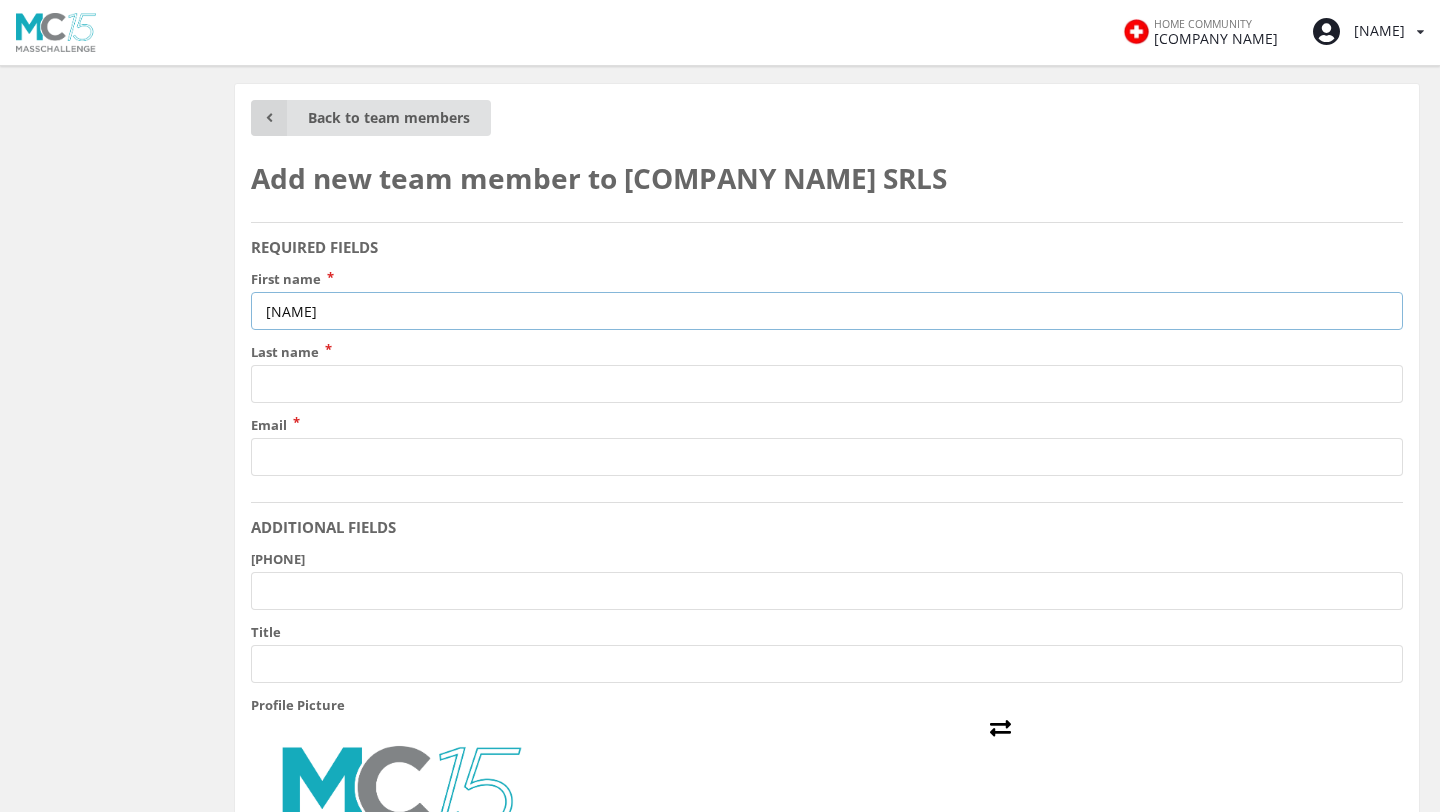 type on "[NAME]" 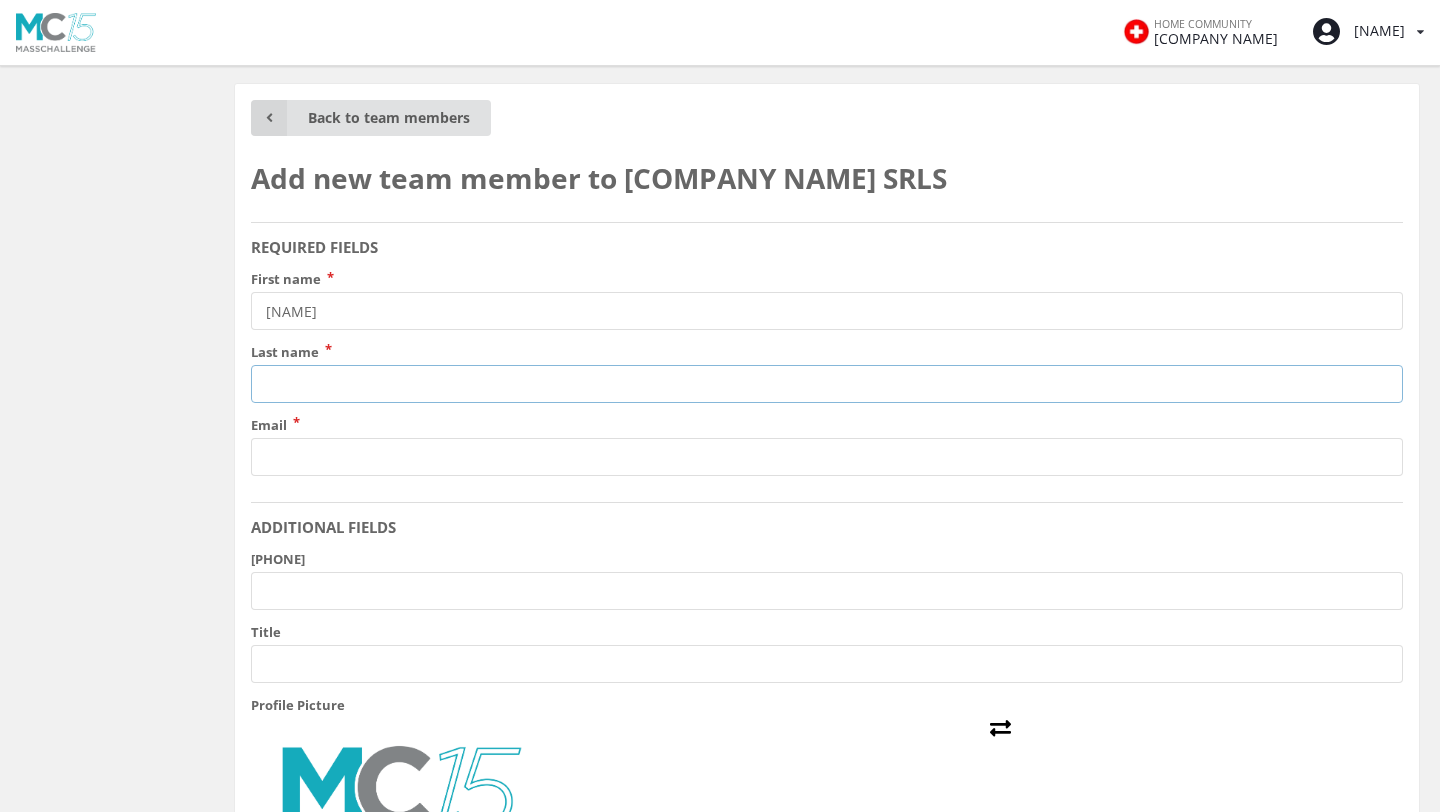 click on "Last name" at bounding box center [827, 384] 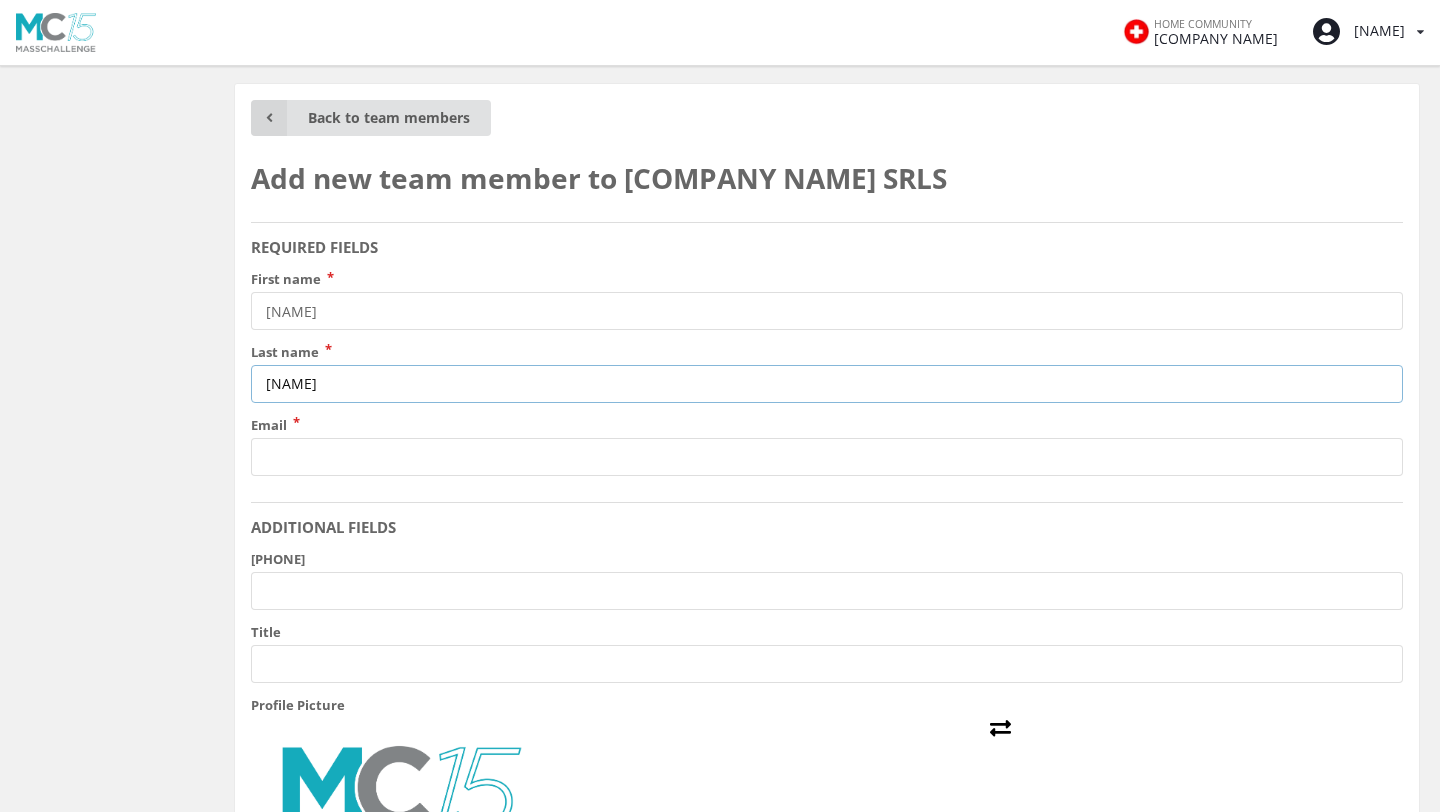type on "Giardinetto" 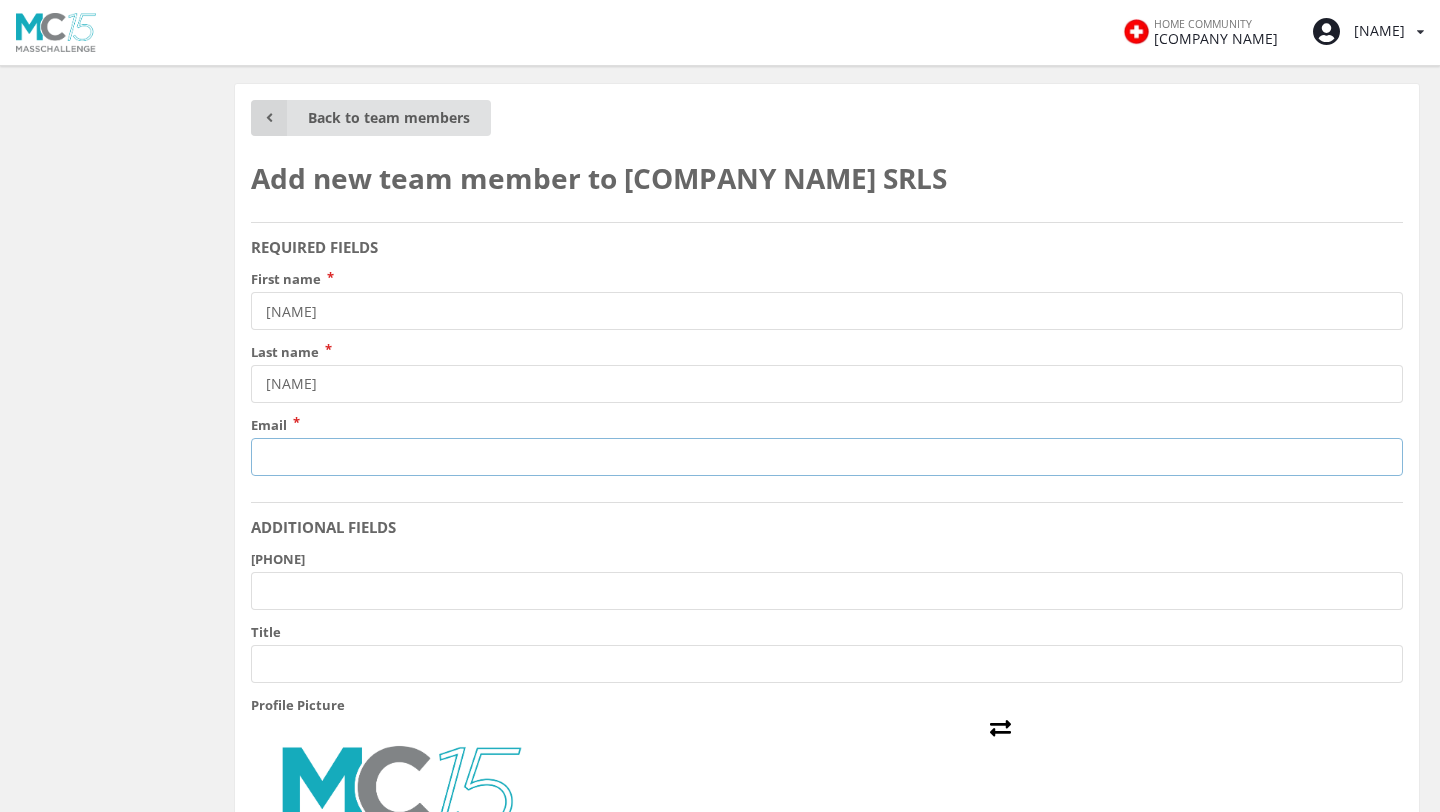 click on "Email" at bounding box center (827, 457) 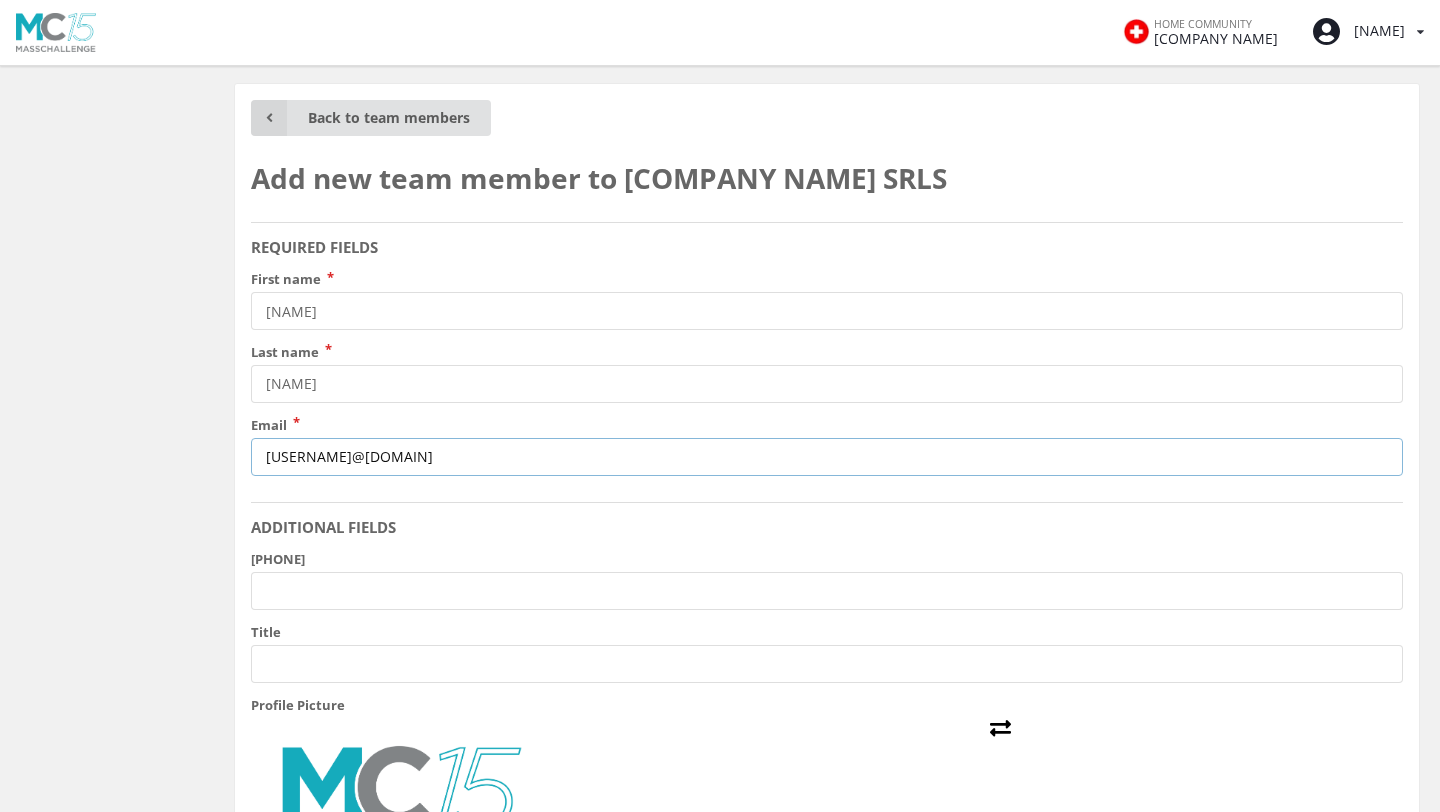 click on "Cheloniagiuseppe.@gmail.com" at bounding box center [827, 457] 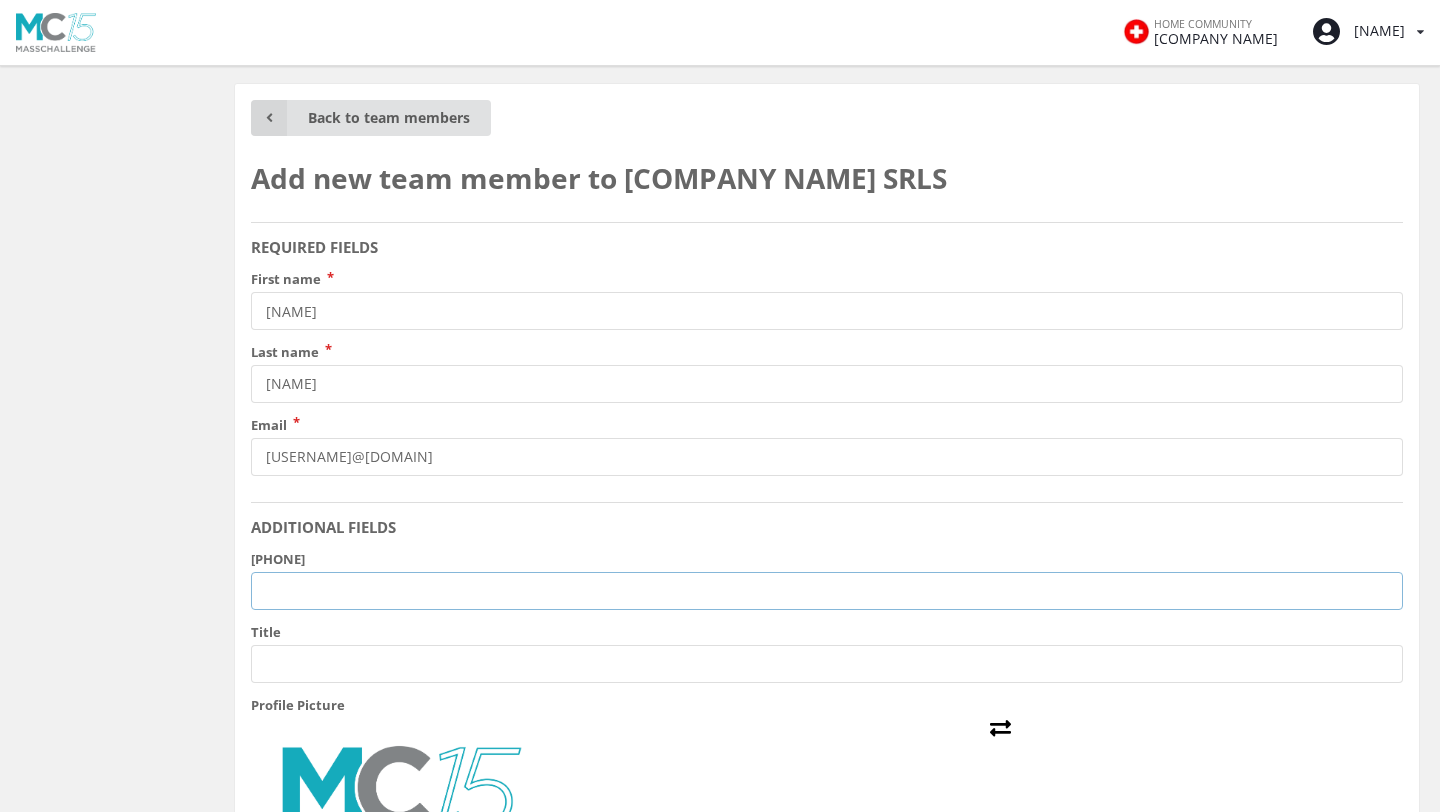 click on "Phone" at bounding box center (827, 591) 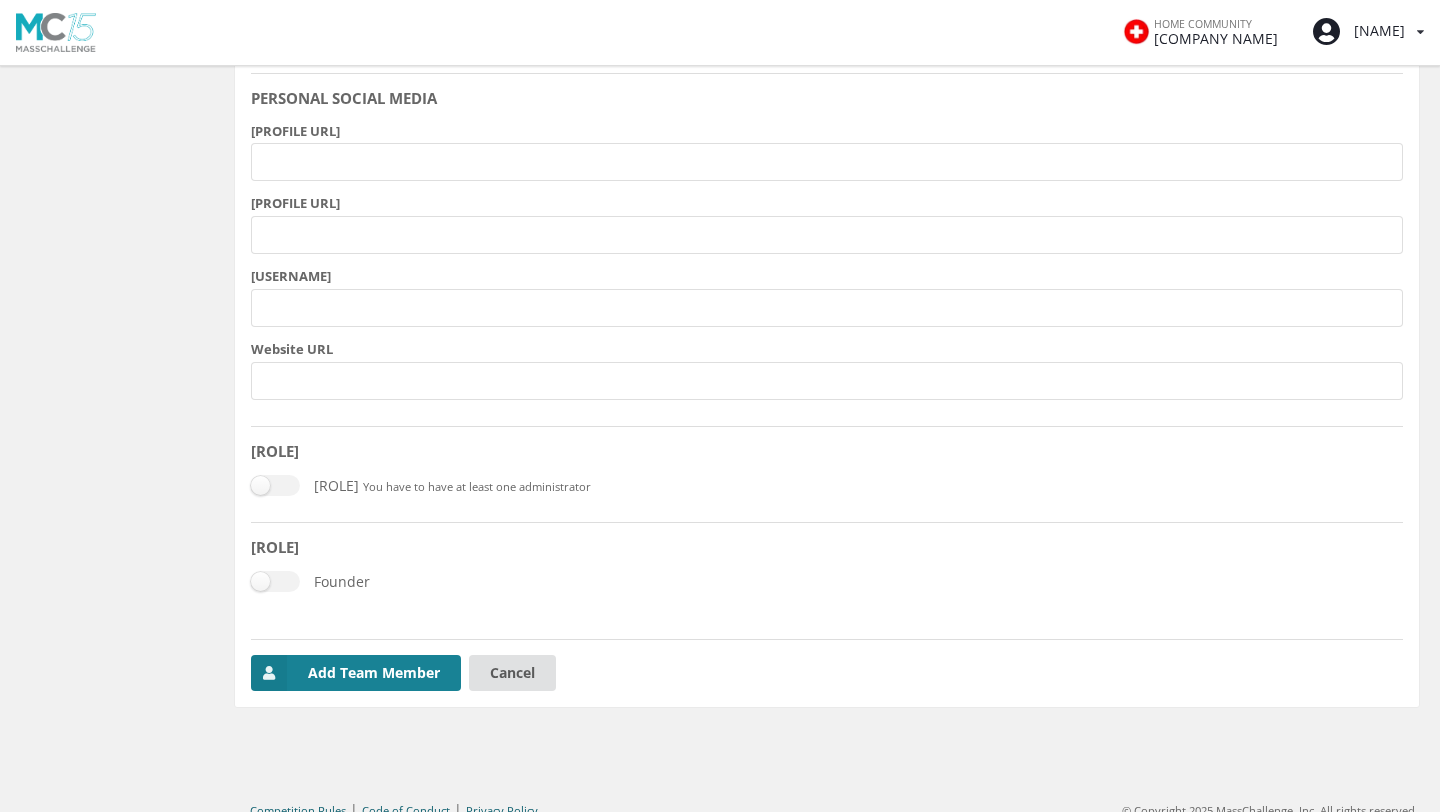 scroll, scrollTop: 909, scrollLeft: 0, axis: vertical 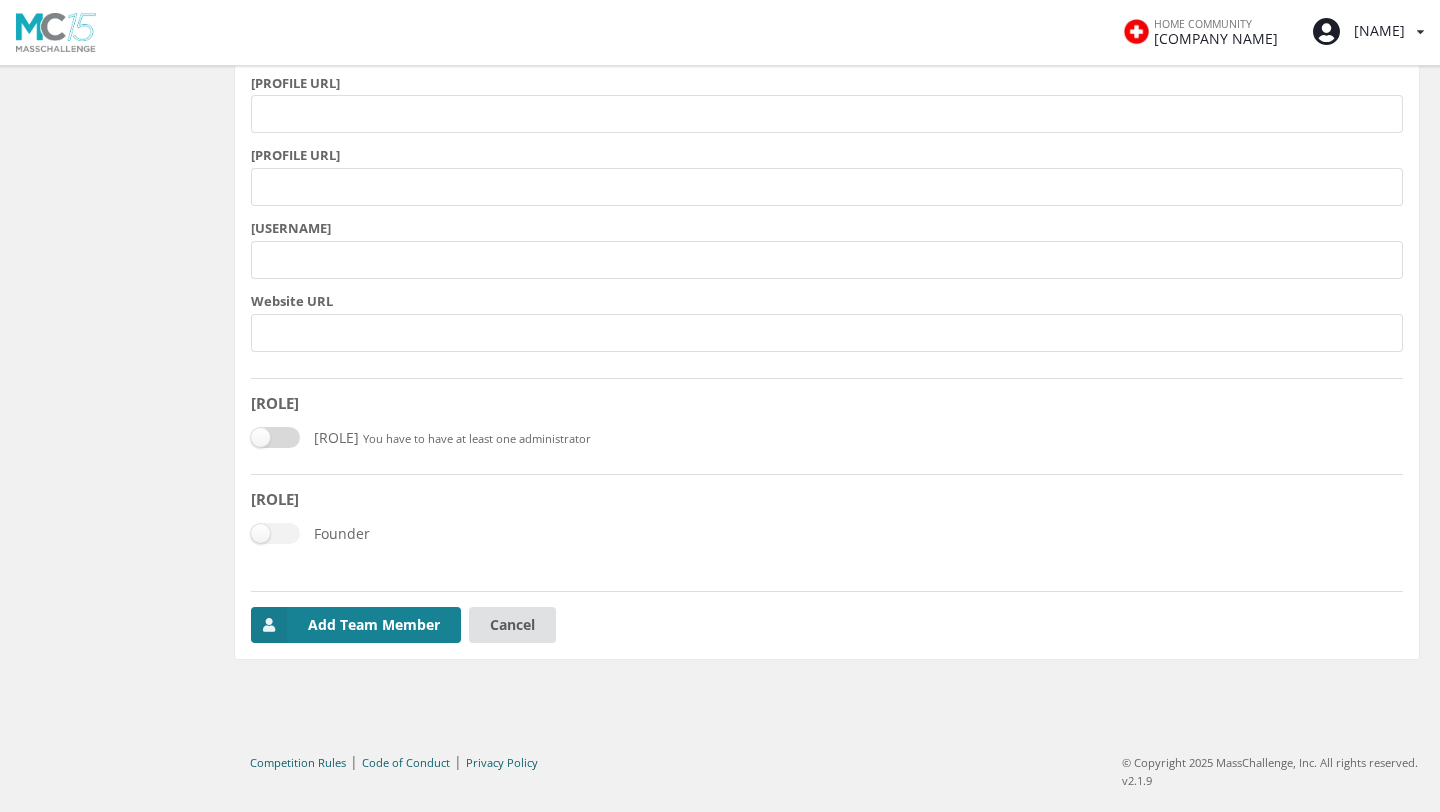 click on "Administrator" at bounding box center [305, 437] 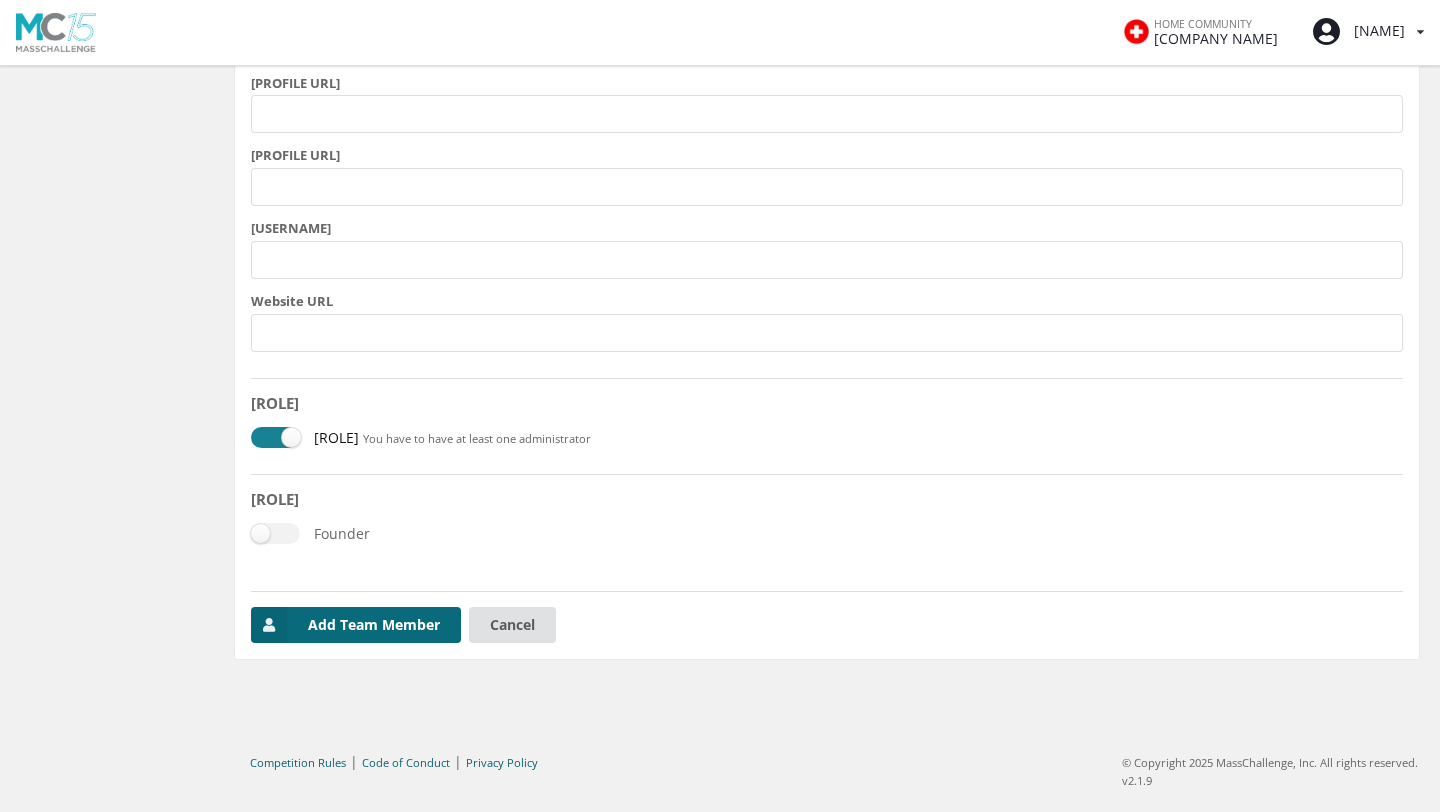 click on "Add Team Member" at bounding box center (356, 625) 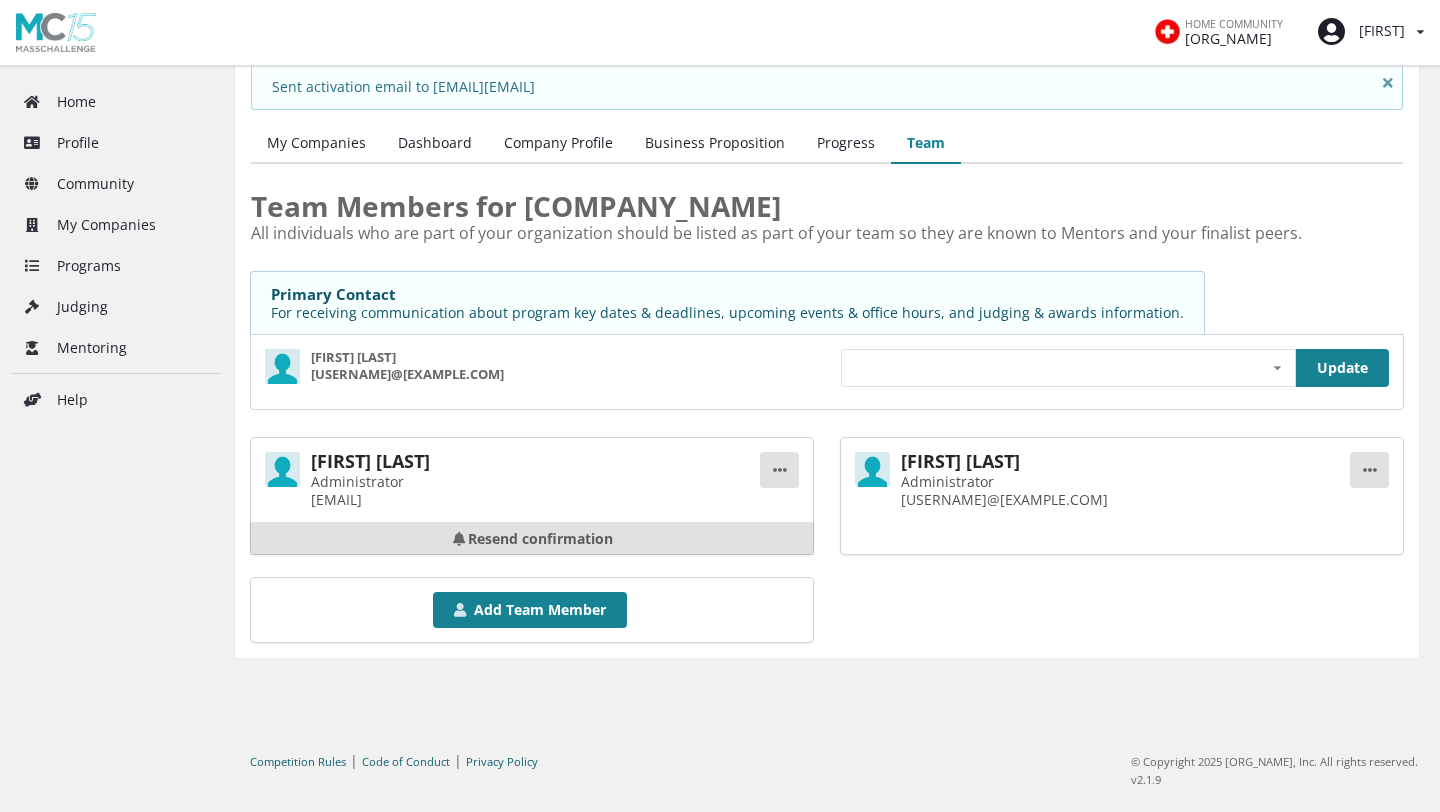 scroll, scrollTop: 0, scrollLeft: 0, axis: both 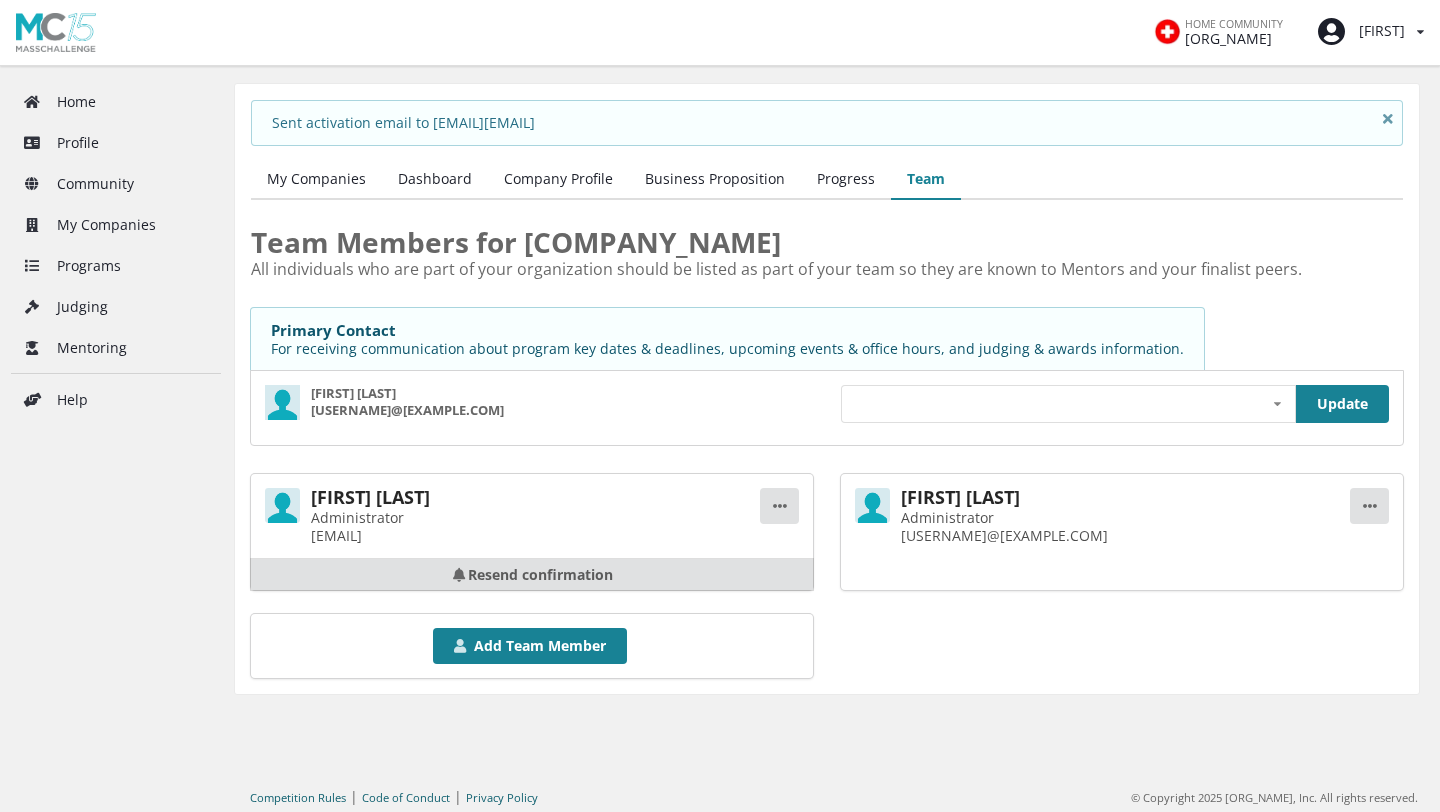 click on "Progress" at bounding box center [846, 180] 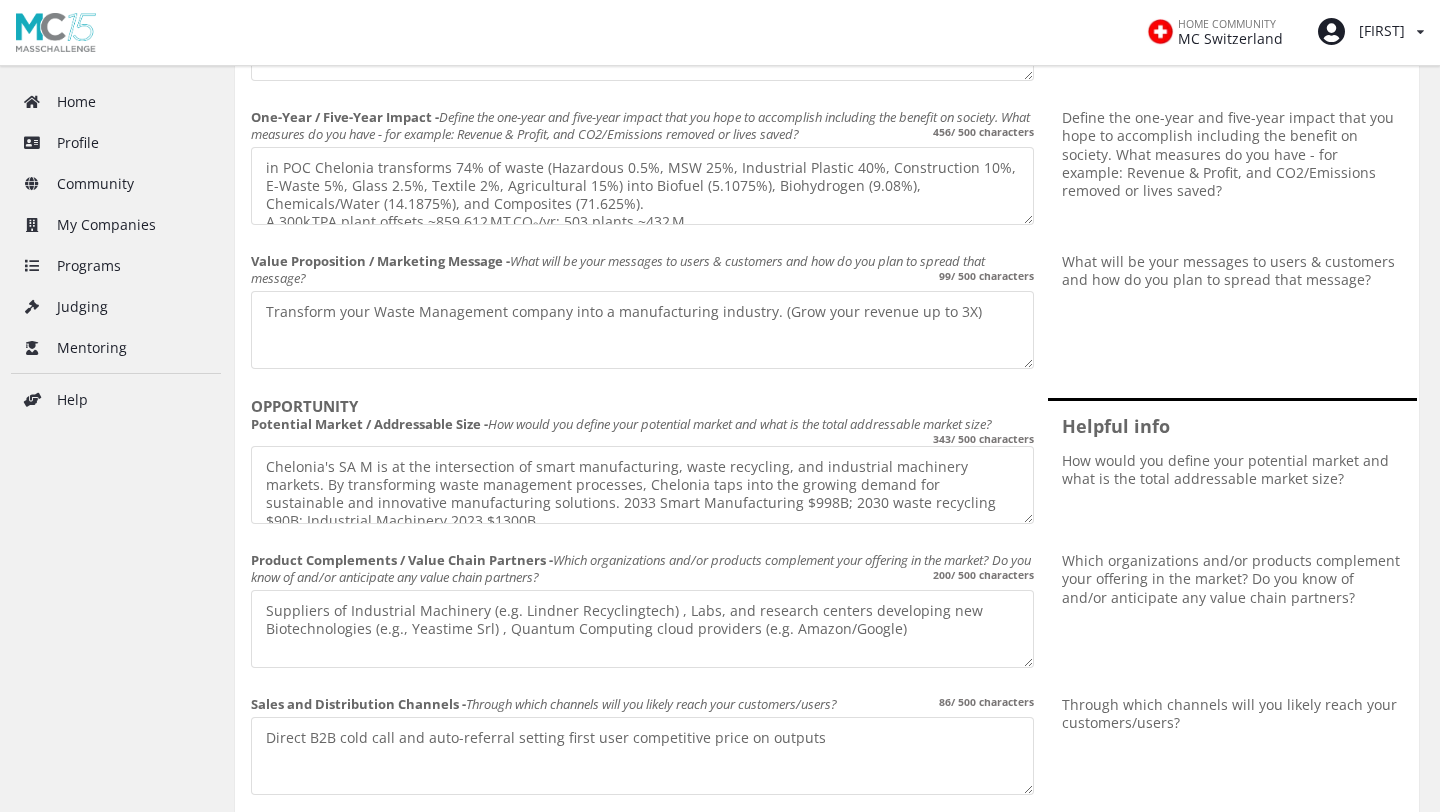 scroll, scrollTop: 563, scrollLeft: 0, axis: vertical 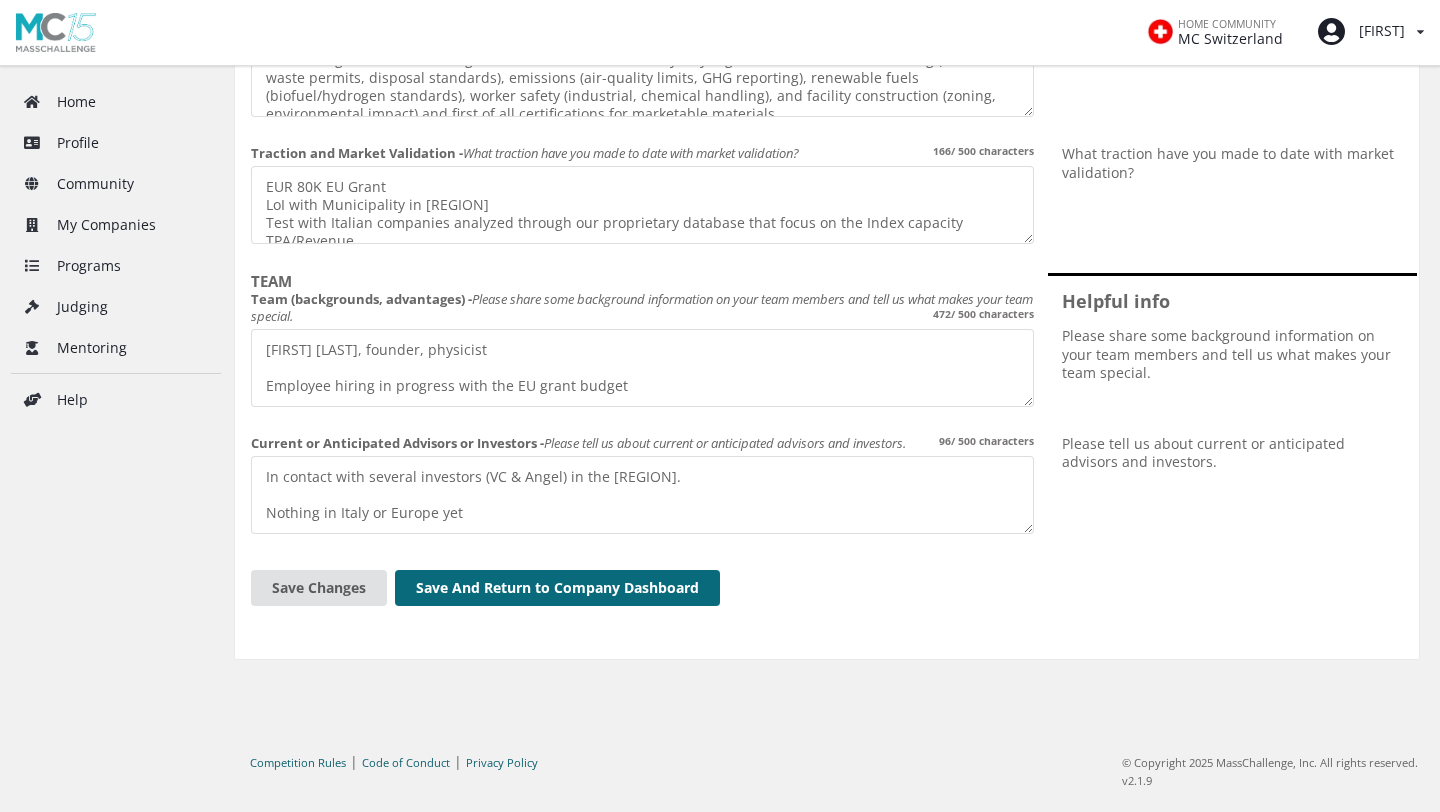 click on "Save And Return to Company Dashboard" at bounding box center [557, 588] 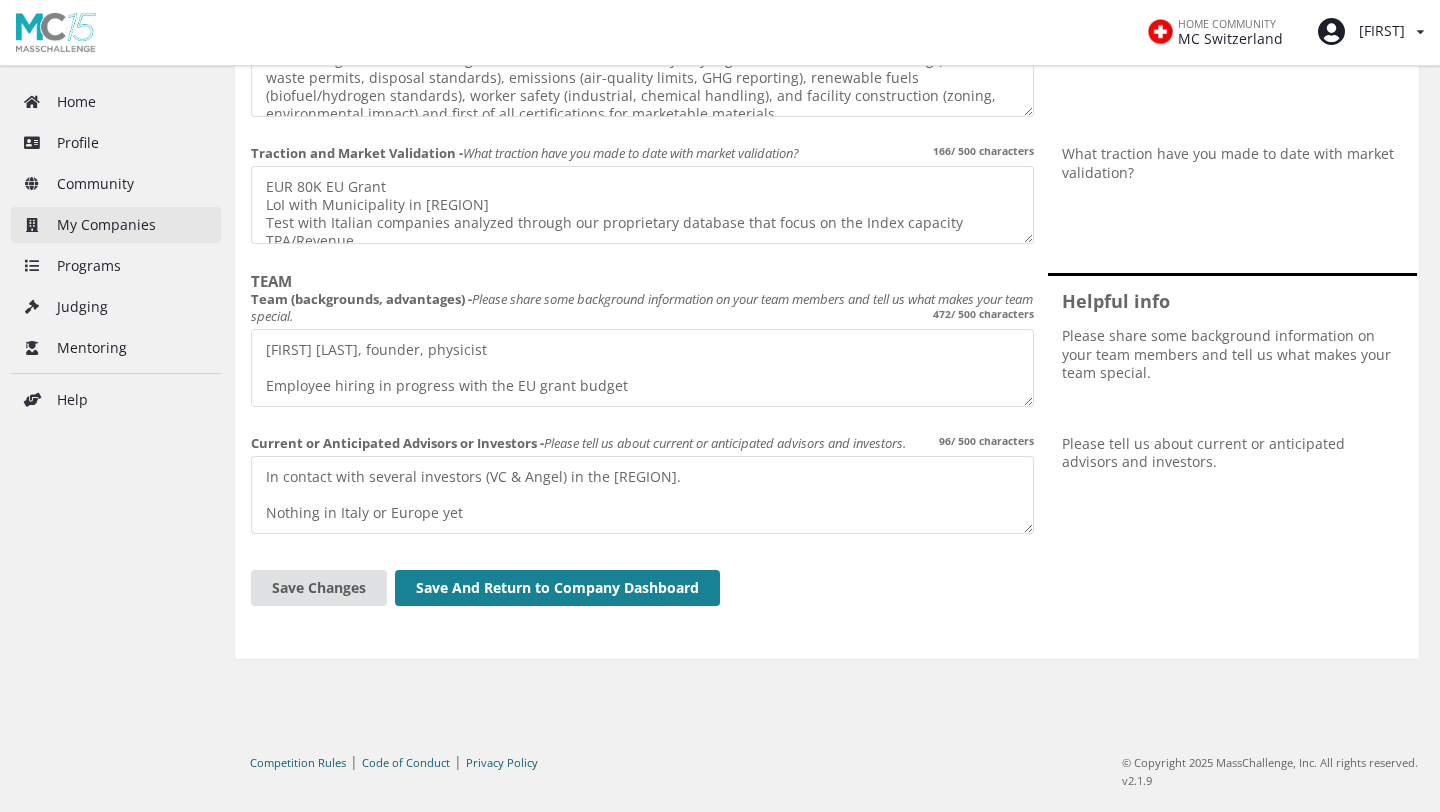 click on "My Companies" at bounding box center (116, 225) 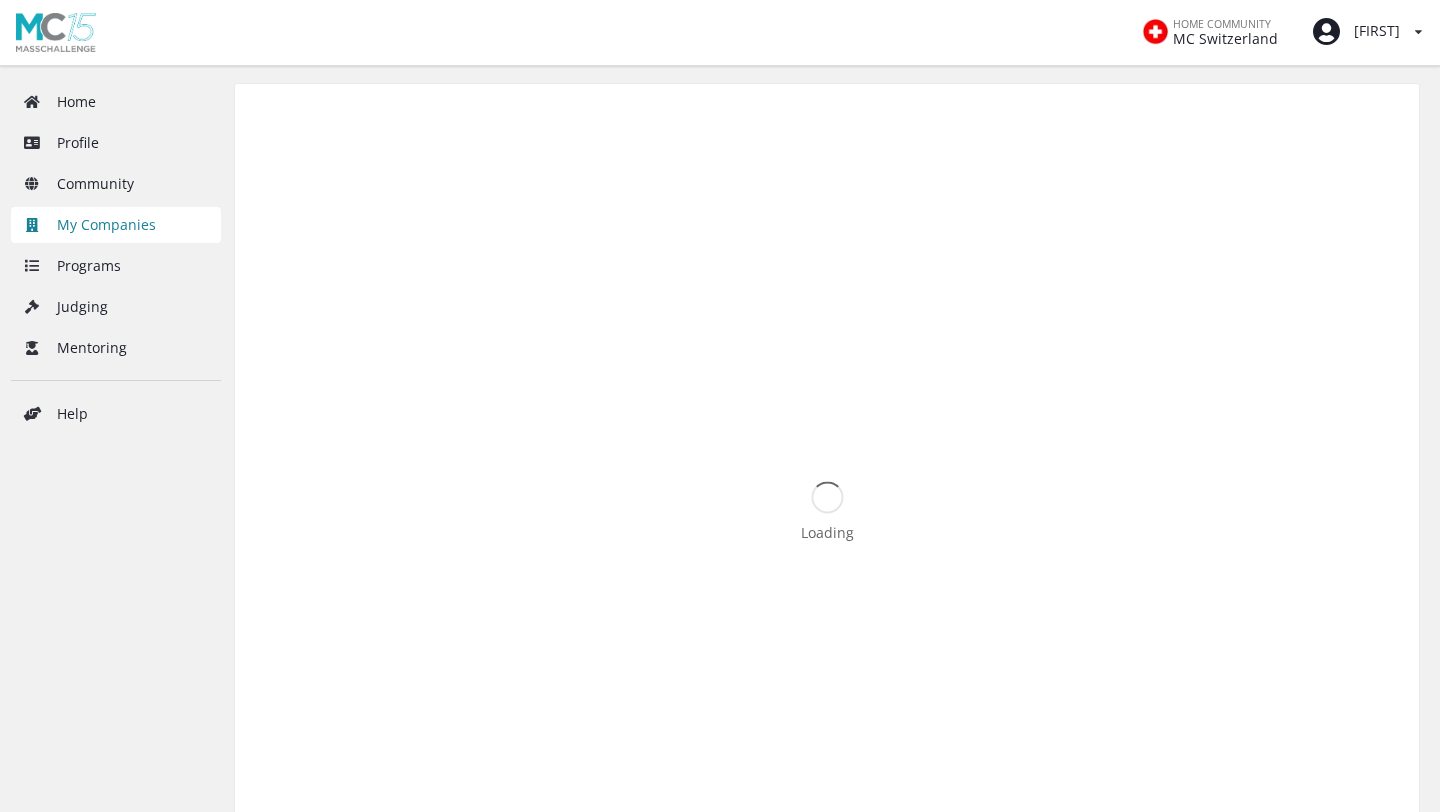 scroll, scrollTop: 0, scrollLeft: 0, axis: both 